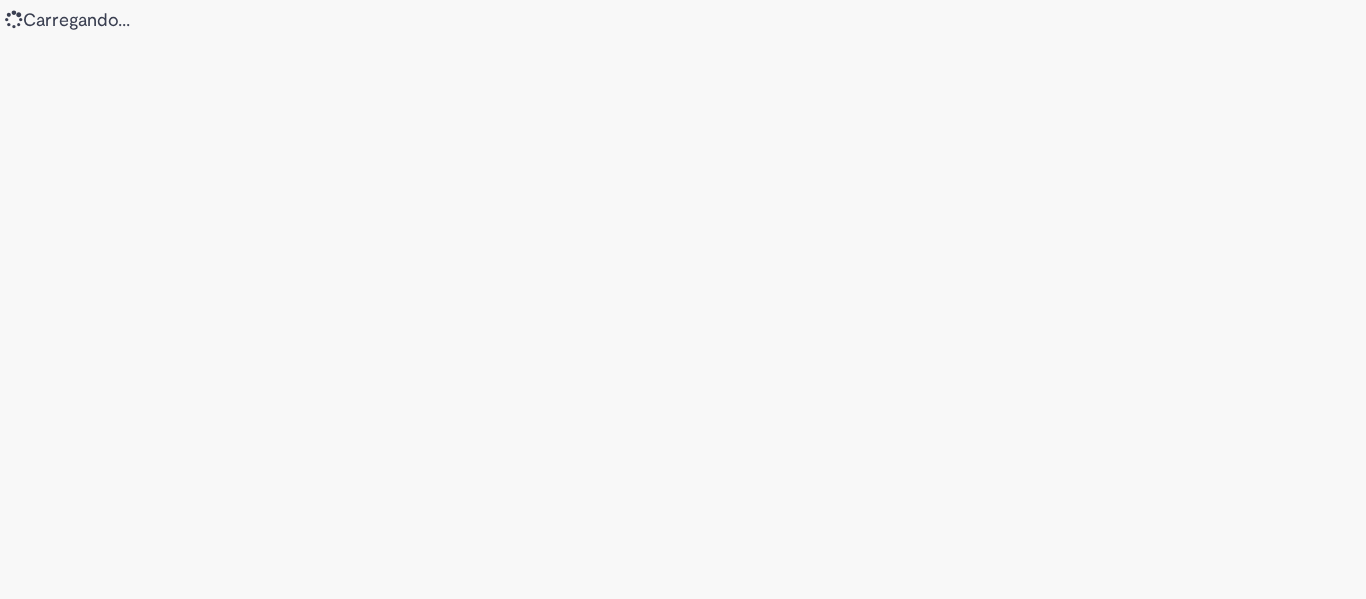 scroll, scrollTop: 0, scrollLeft: 0, axis: both 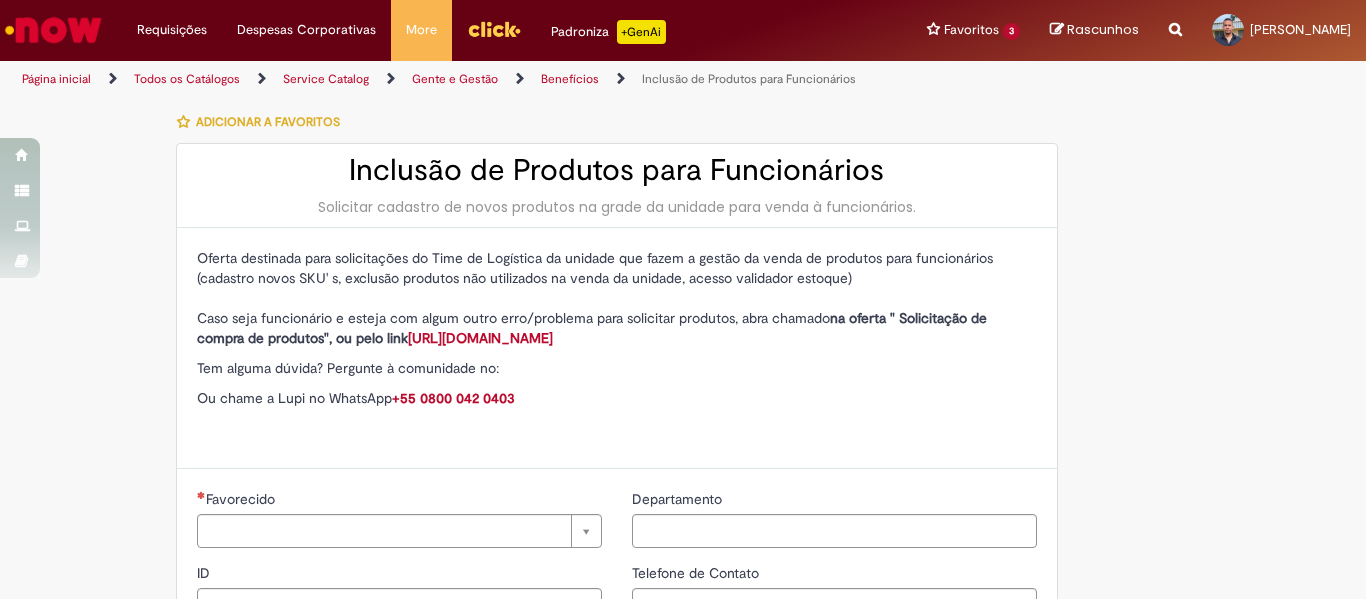 type on "********" 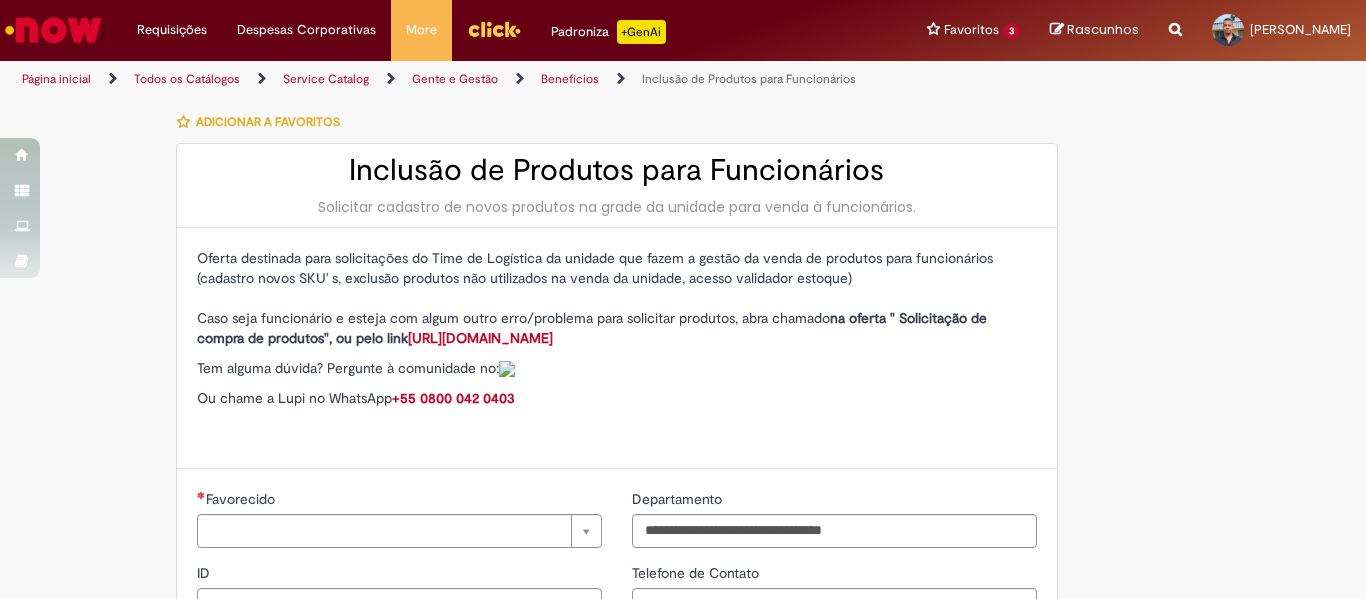 type on "**********" 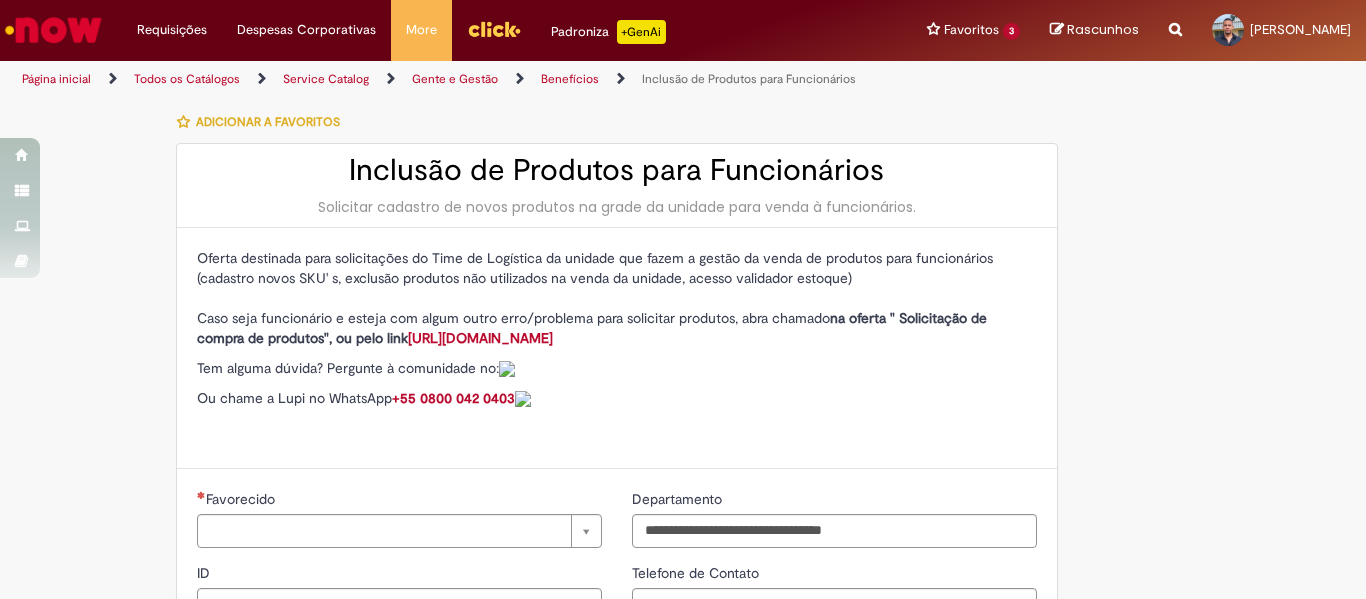 type on "**********" 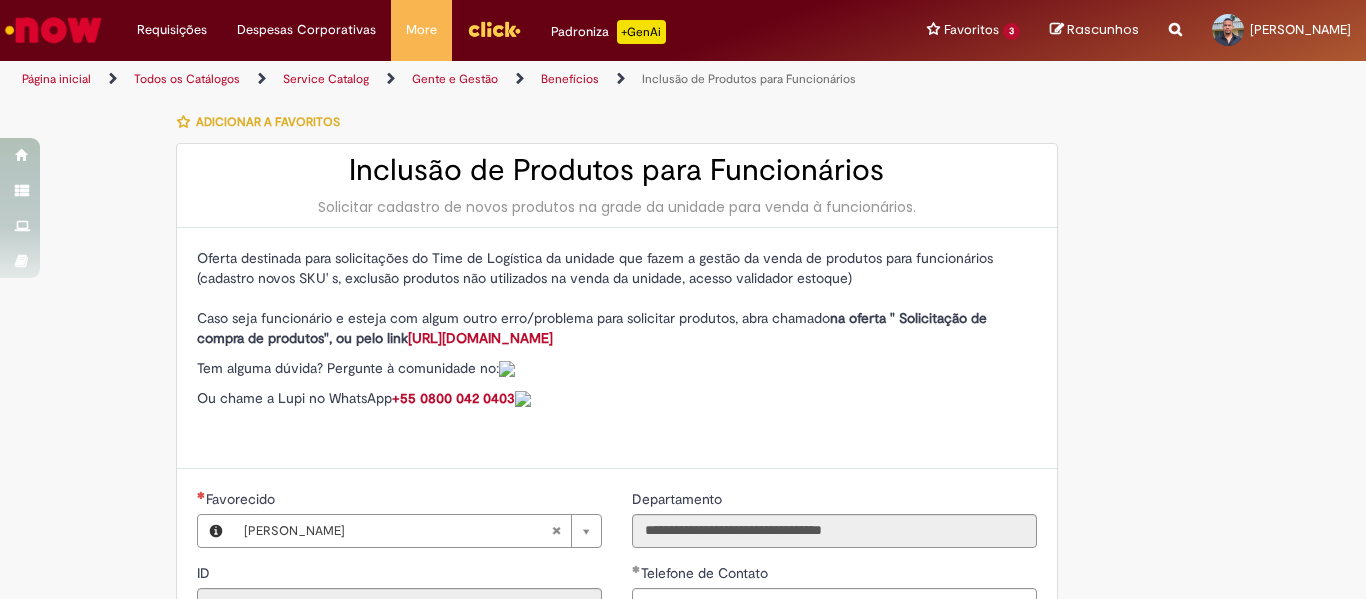 type on "**********" 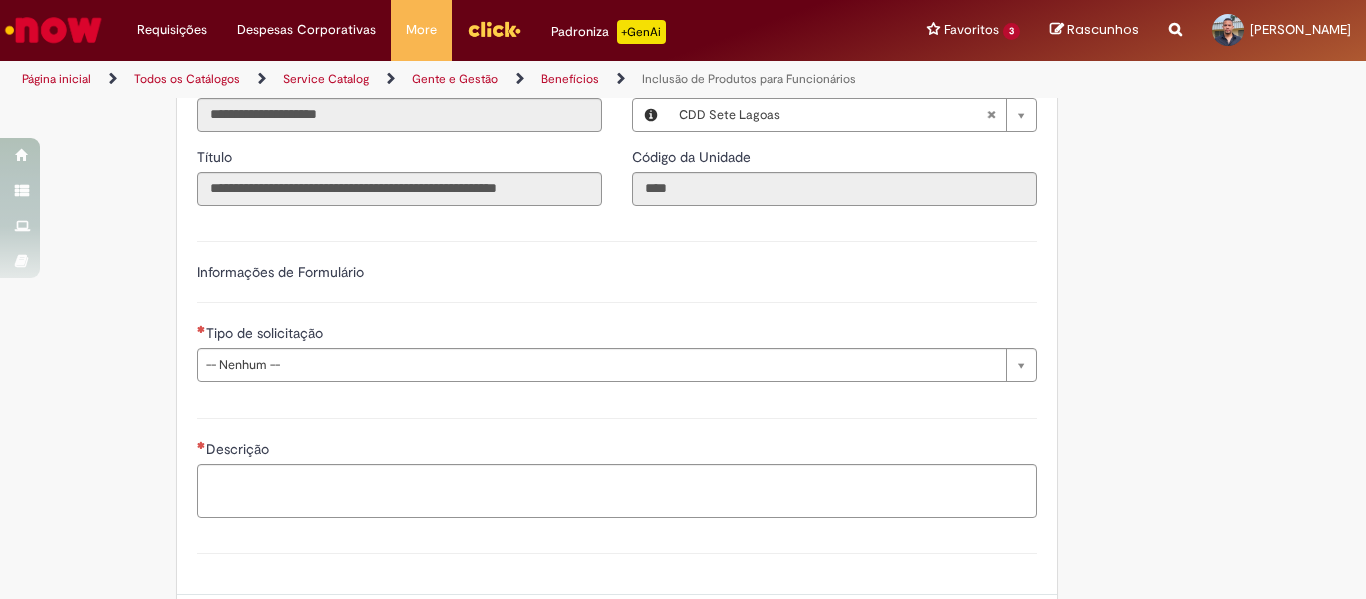scroll, scrollTop: 600, scrollLeft: 0, axis: vertical 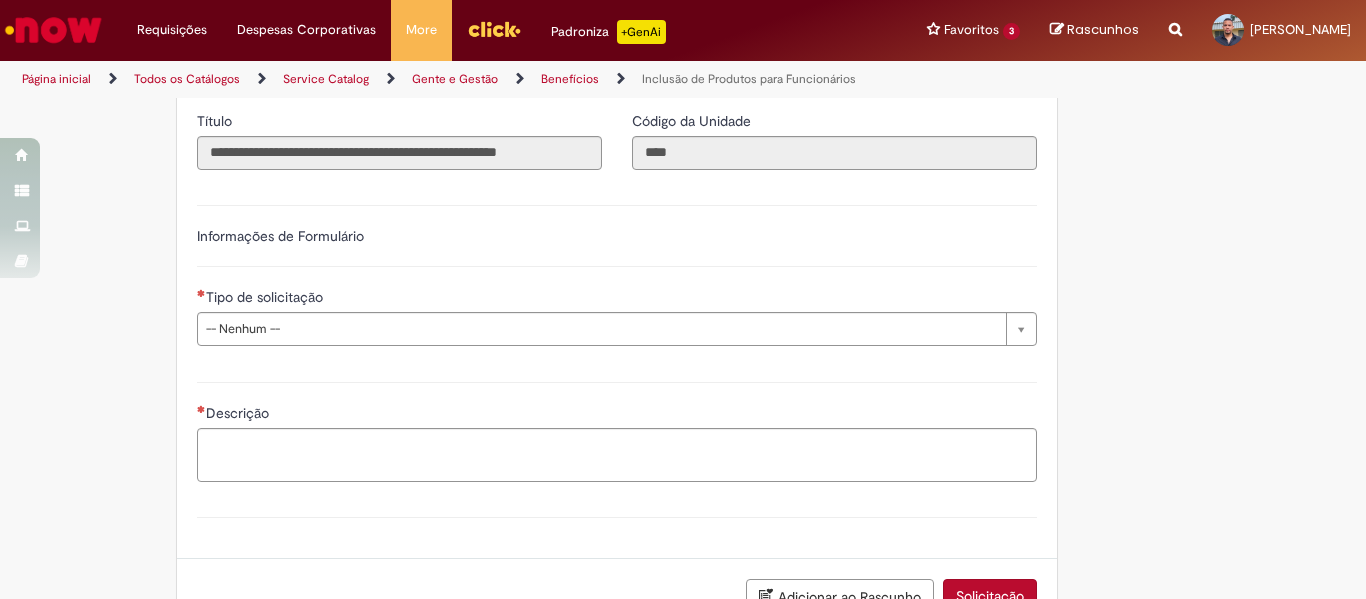 click on "**********" at bounding box center (617, 273) 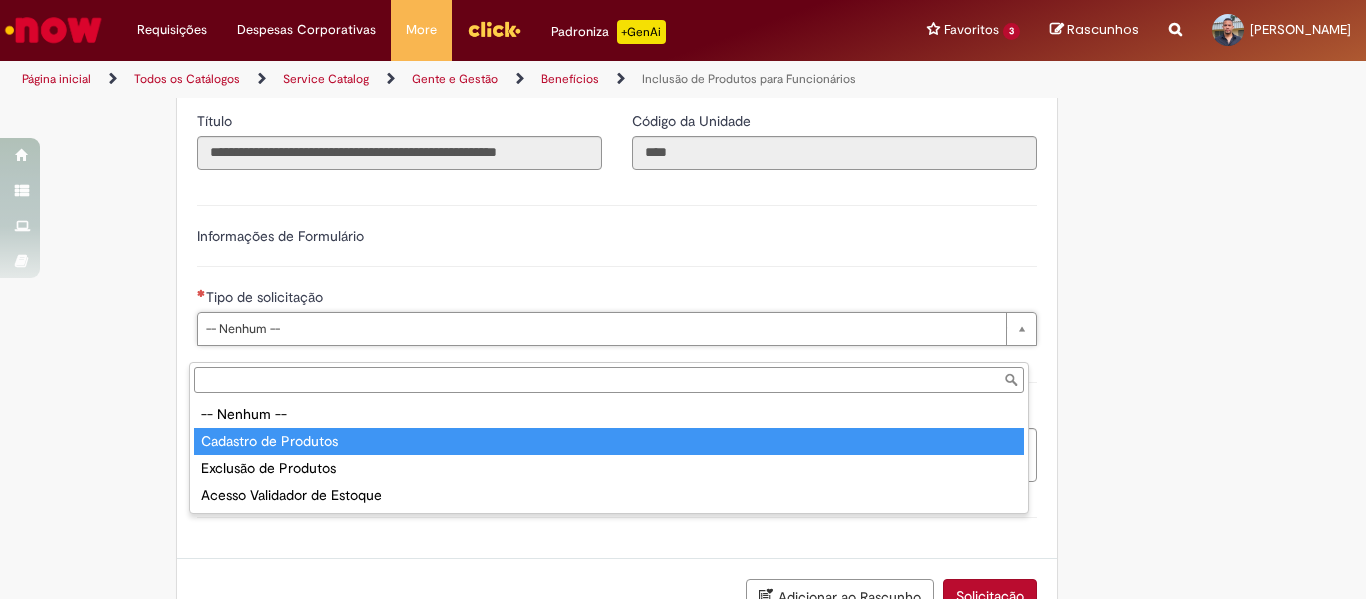 type on "**********" 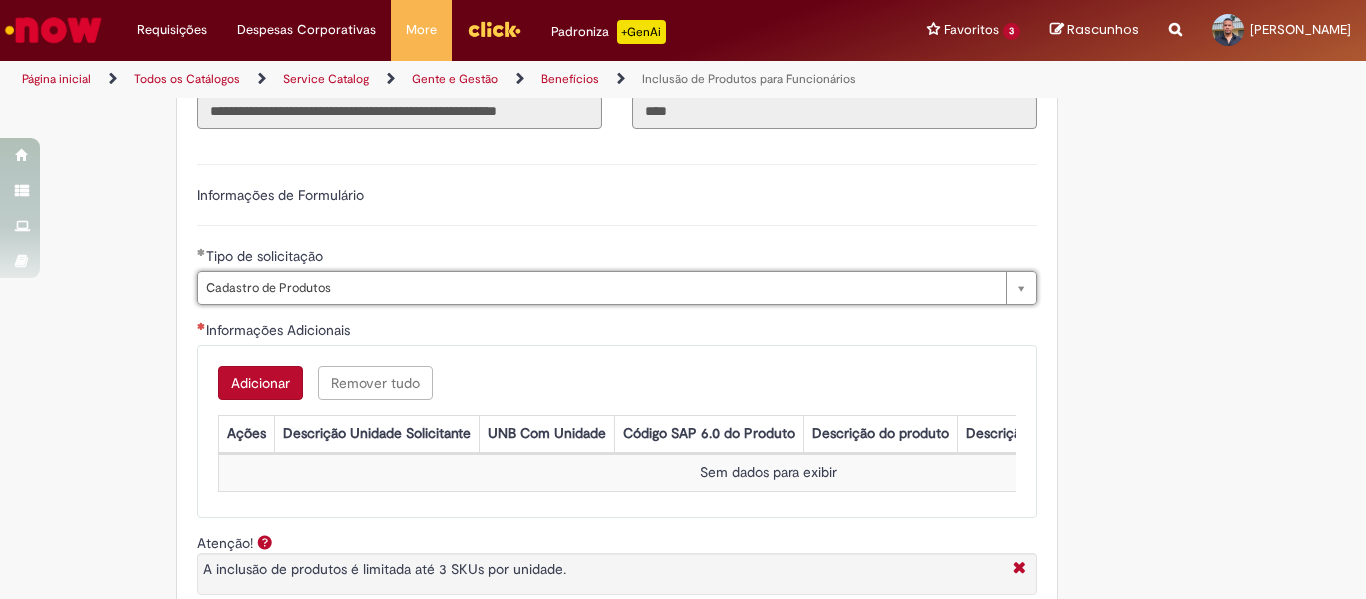 scroll, scrollTop: 605, scrollLeft: 0, axis: vertical 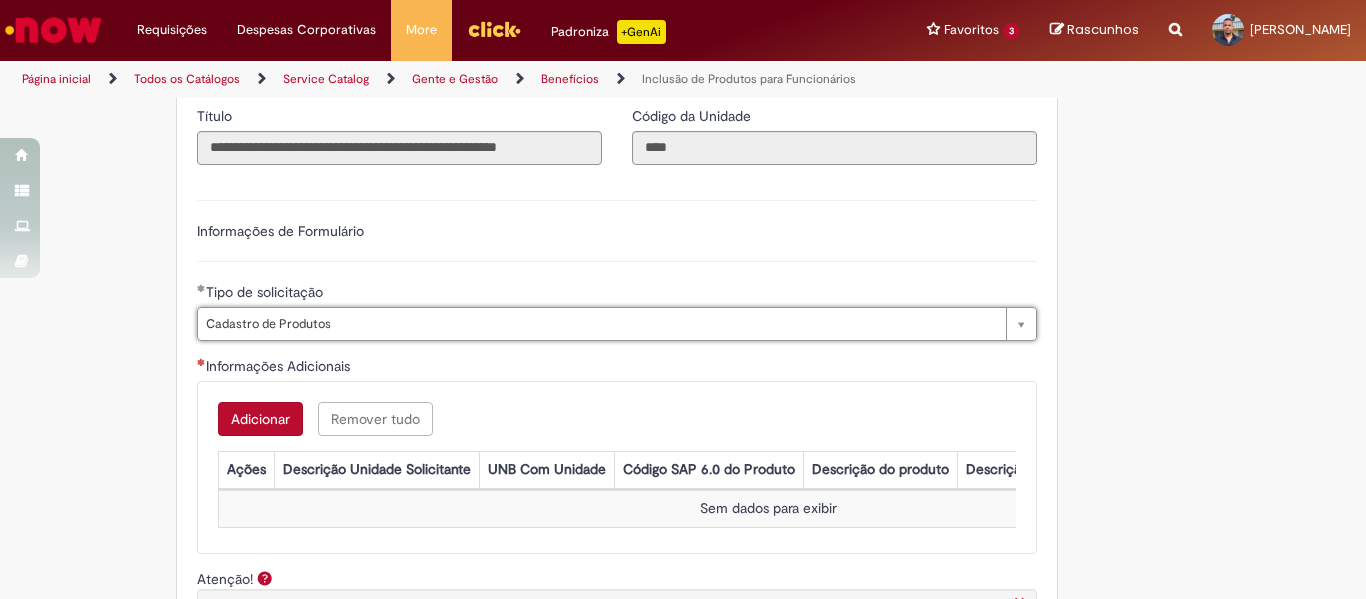 click on "Gente e Gestão" at bounding box center (455, 79) 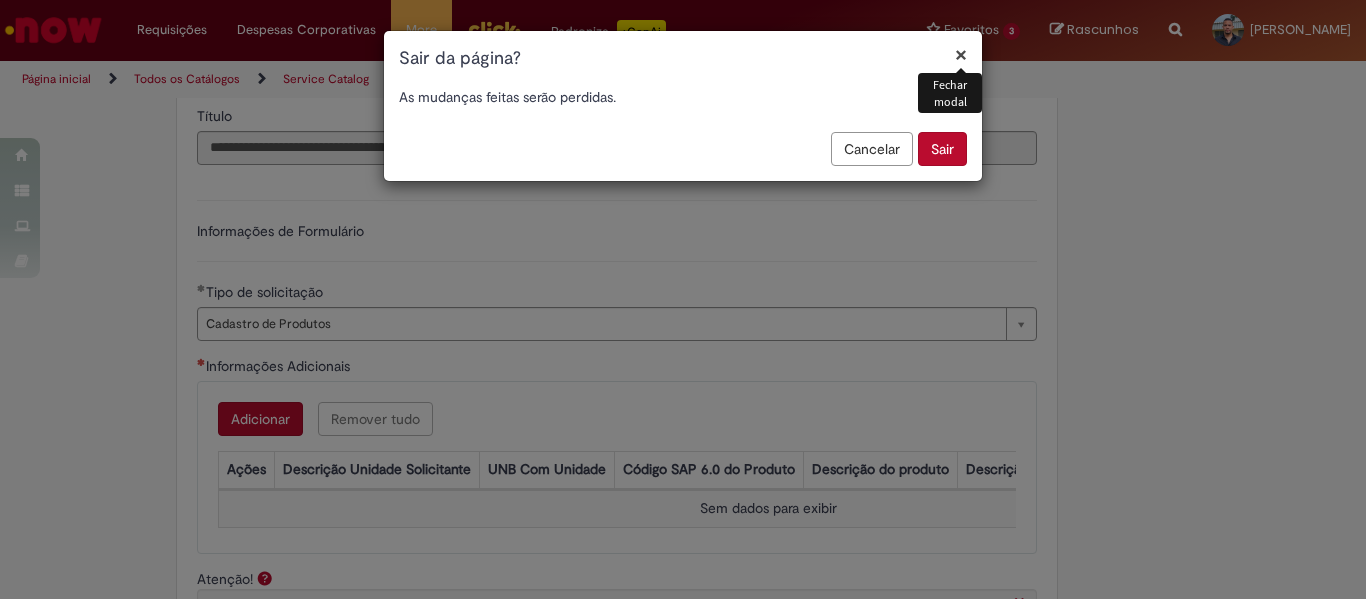 click on "Cancelar" at bounding box center [872, 149] 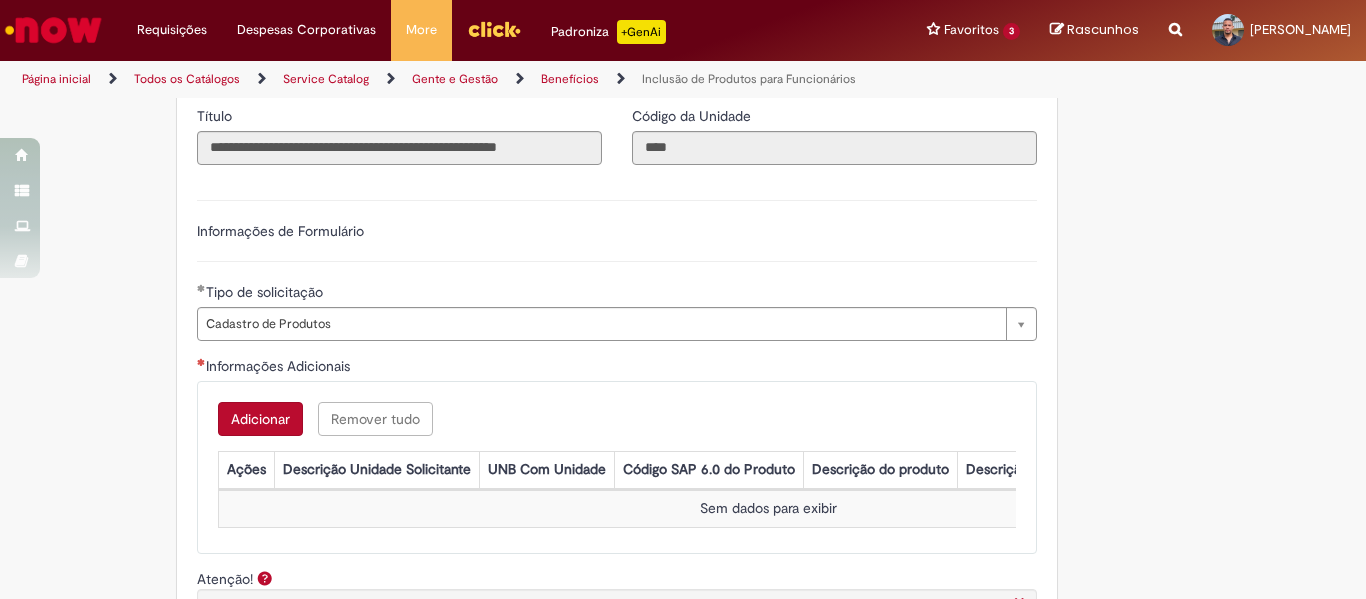 click on "Benefícios" at bounding box center (583, 79) 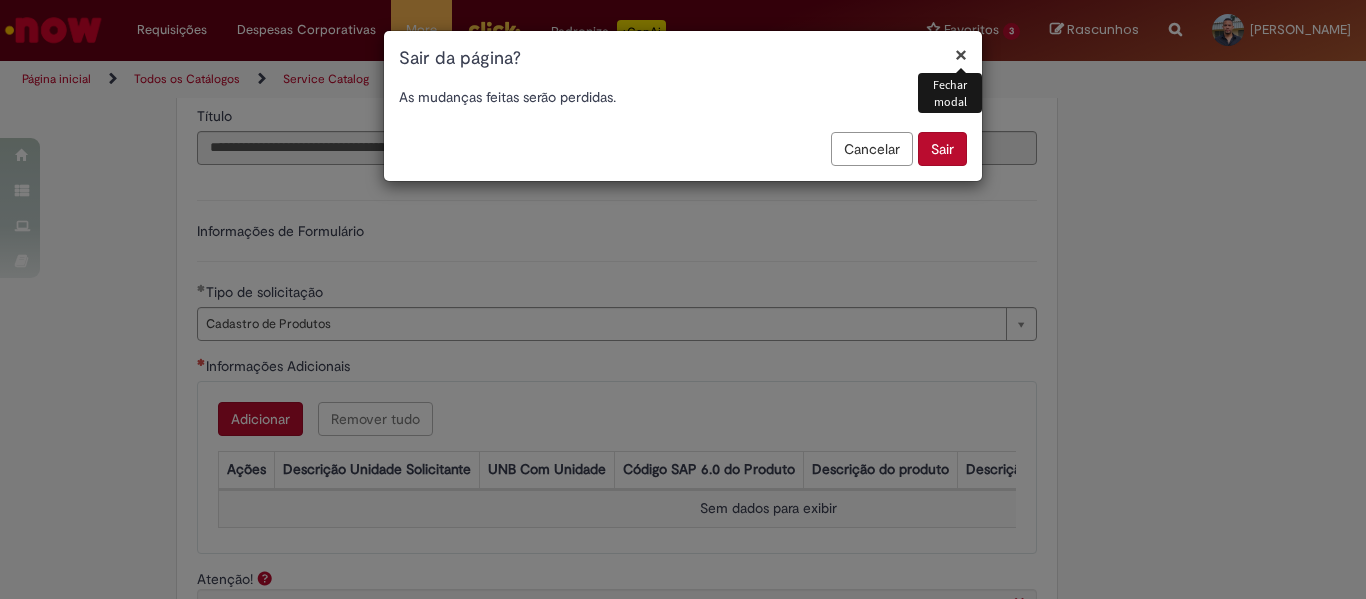 click on "Sair" at bounding box center (942, 149) 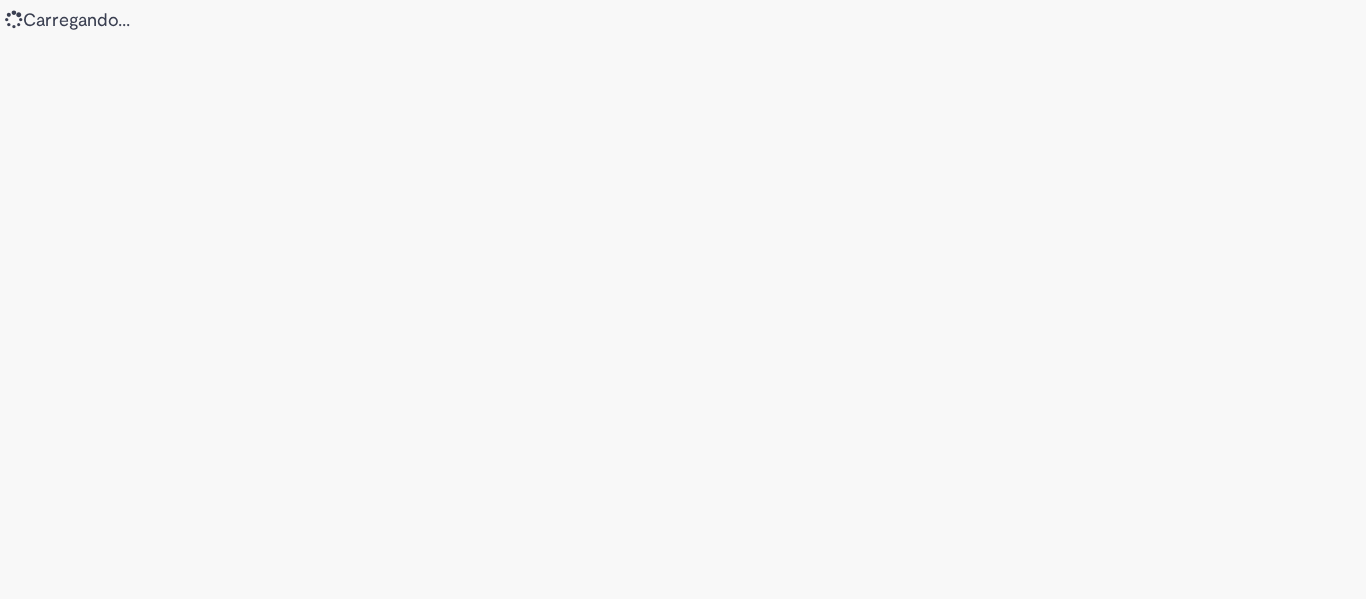 scroll, scrollTop: 0, scrollLeft: 0, axis: both 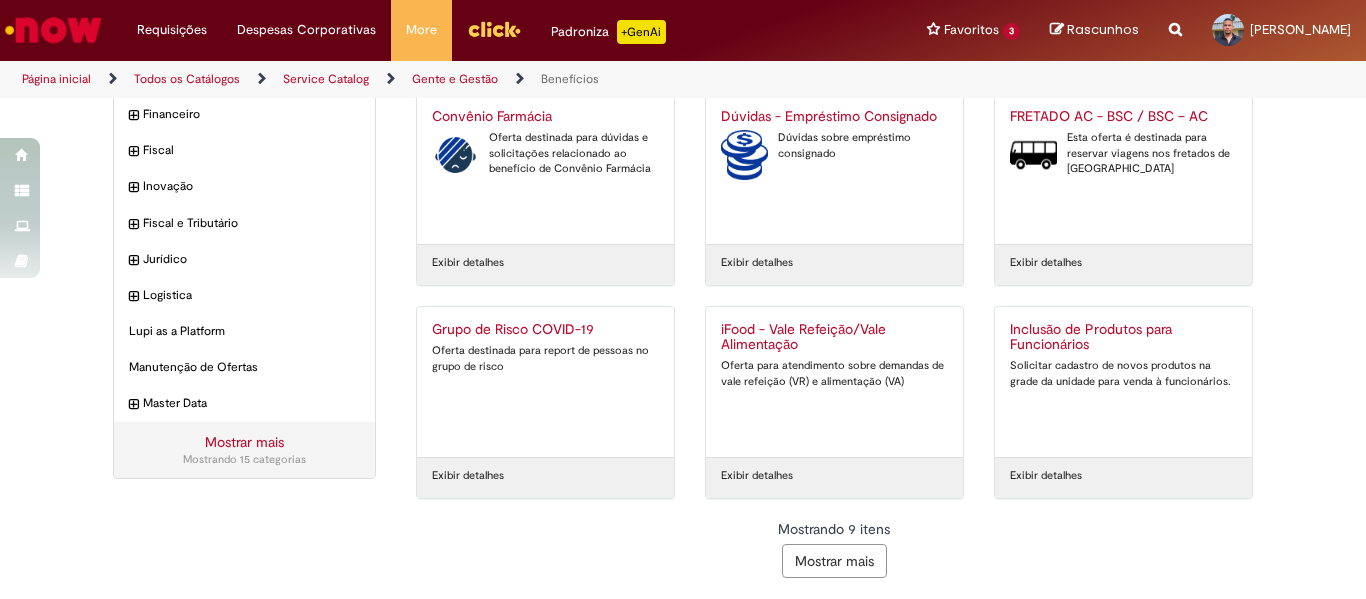 click on "Exibir detalhes" at bounding box center (1046, 476) 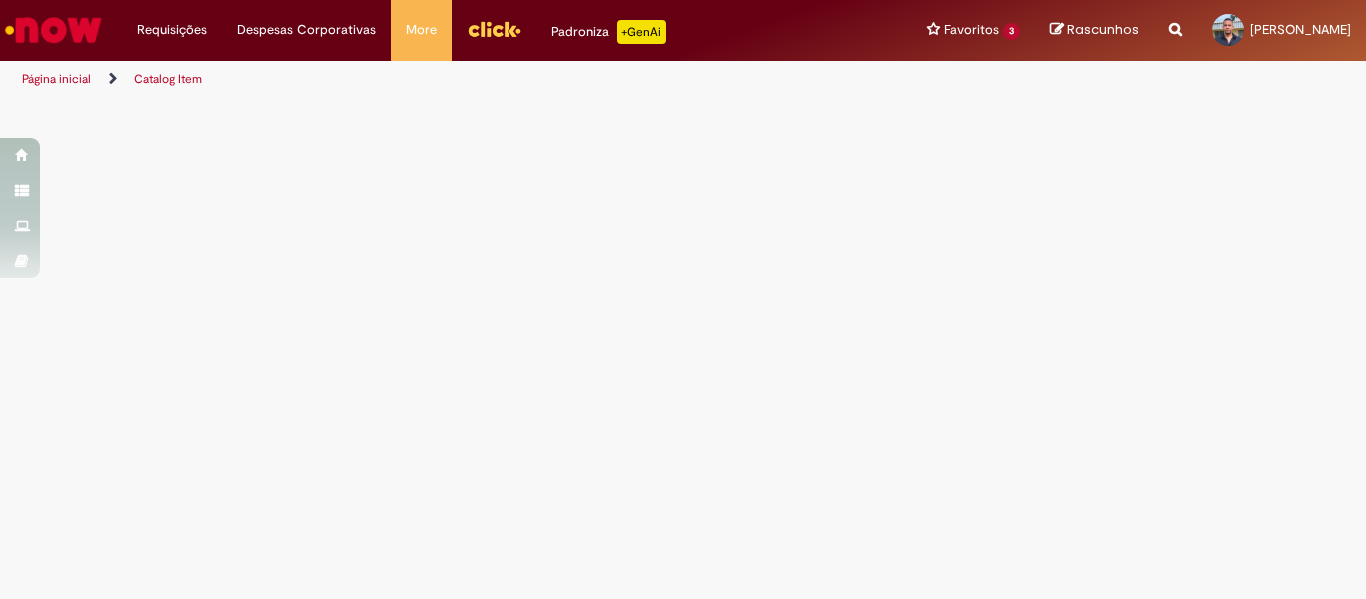 scroll, scrollTop: 0, scrollLeft: 0, axis: both 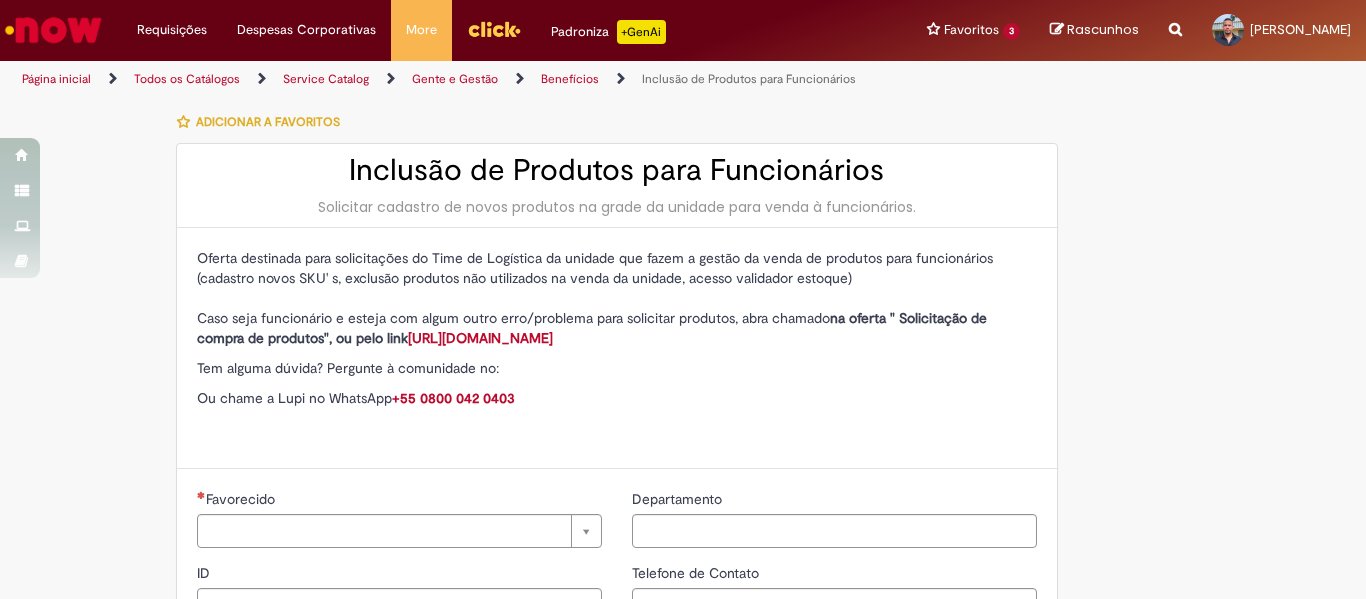 type on "********" 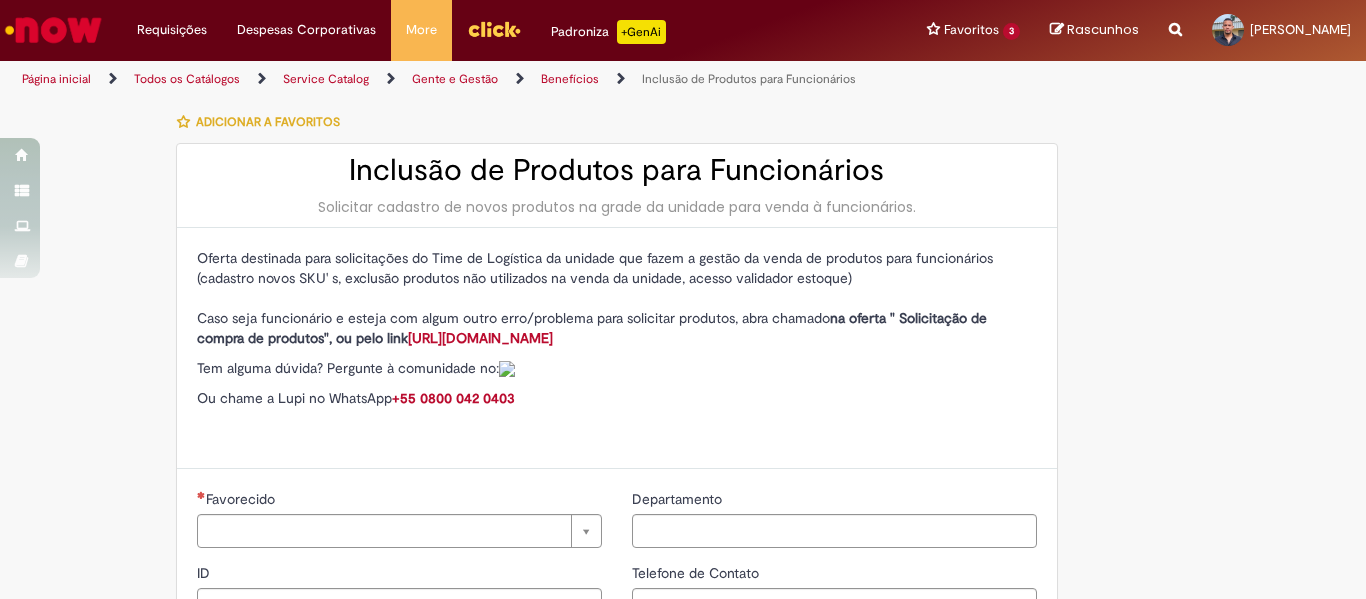 type on "**********" 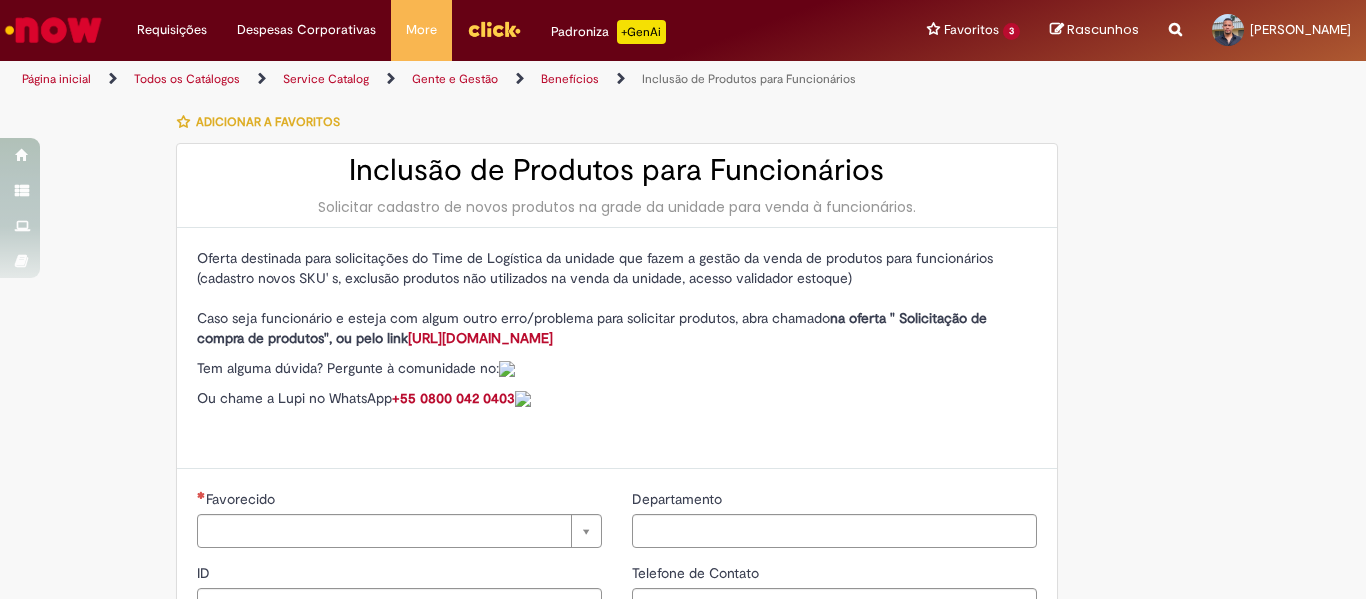 type on "**********" 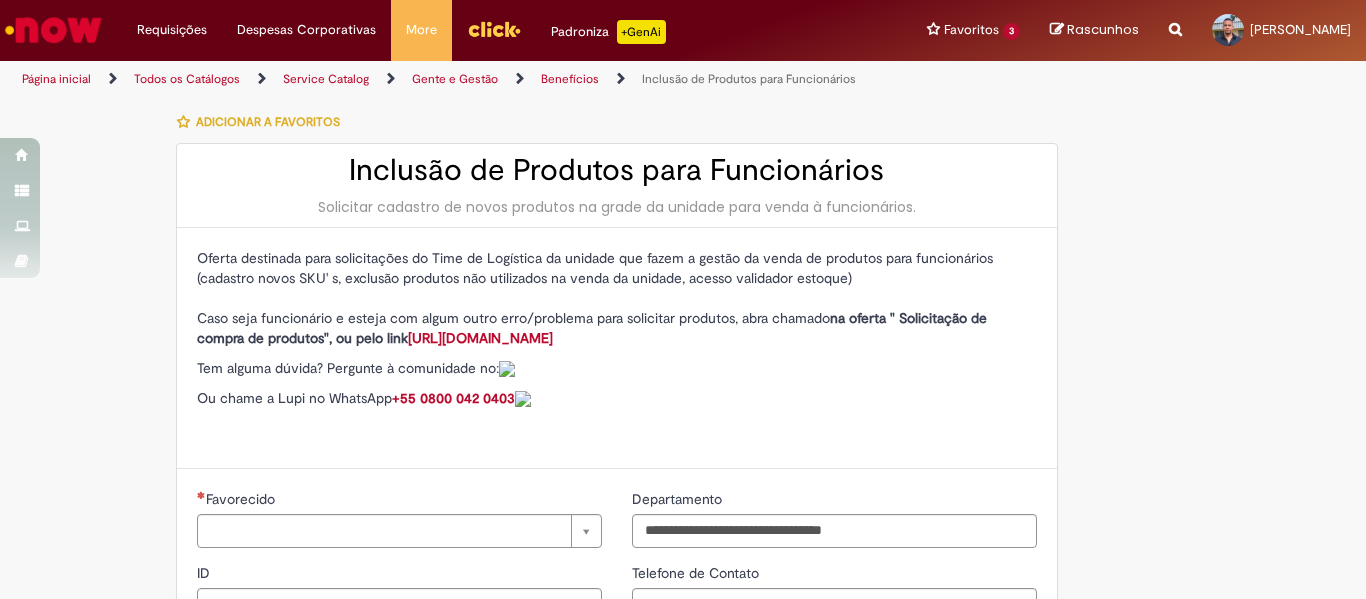 type on "**********" 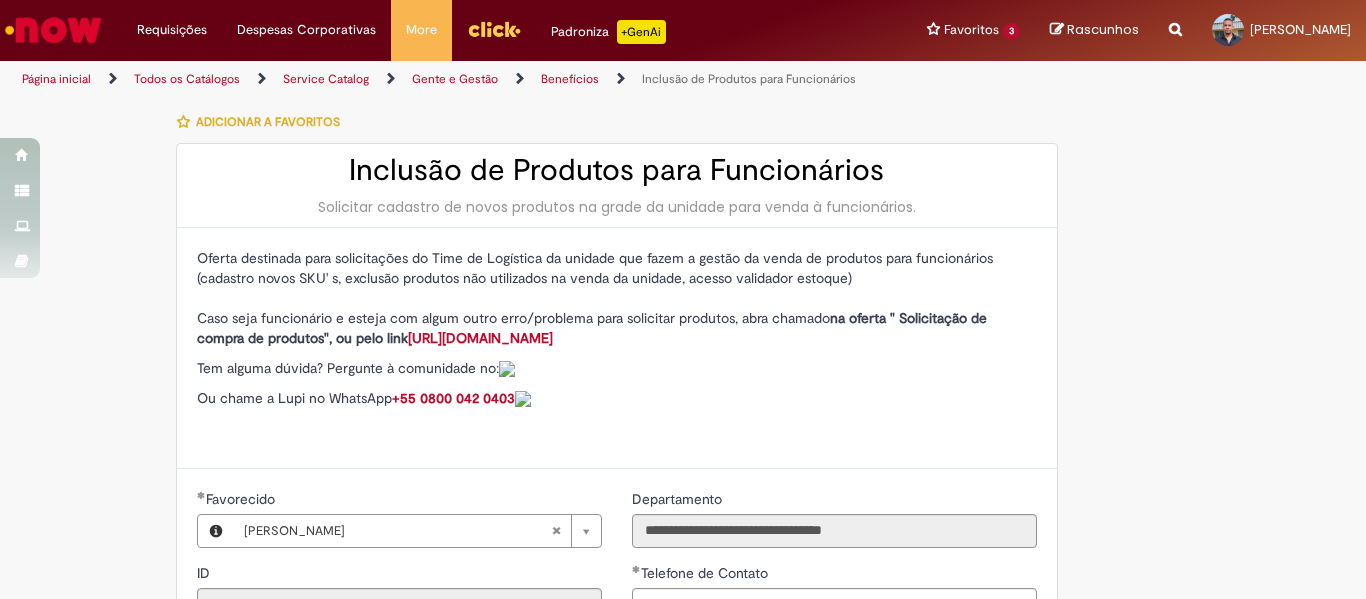 type on "**********" 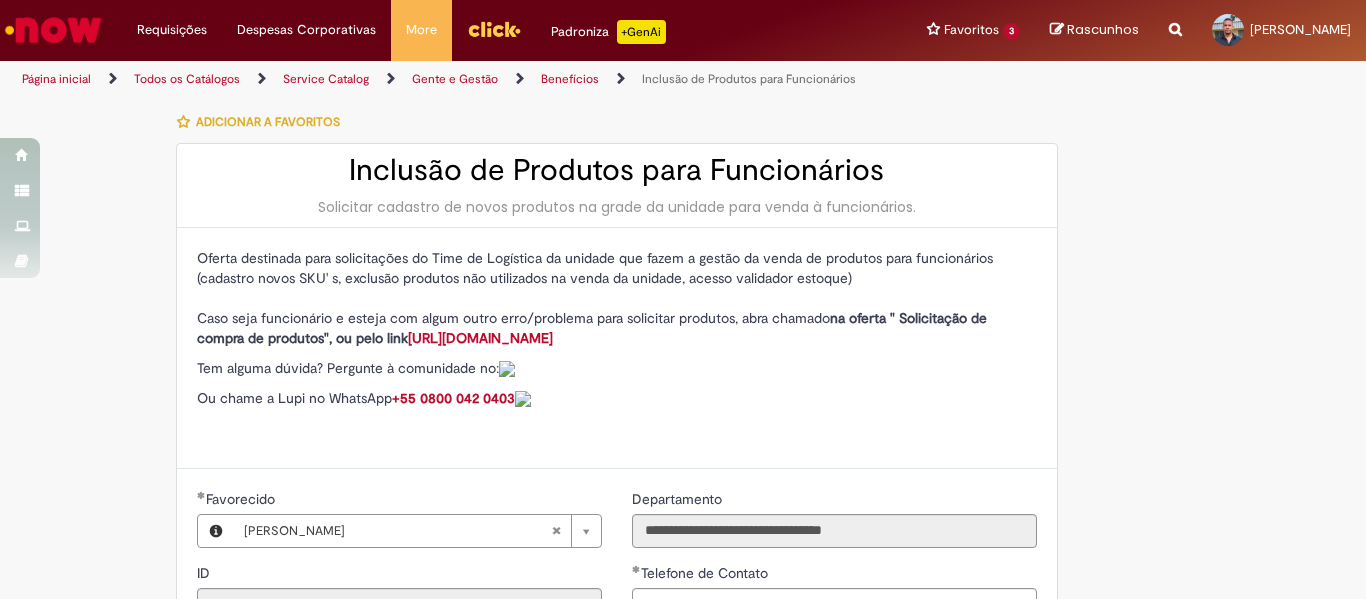 click on "Adicionar a Favoritos" at bounding box center [617, 122] 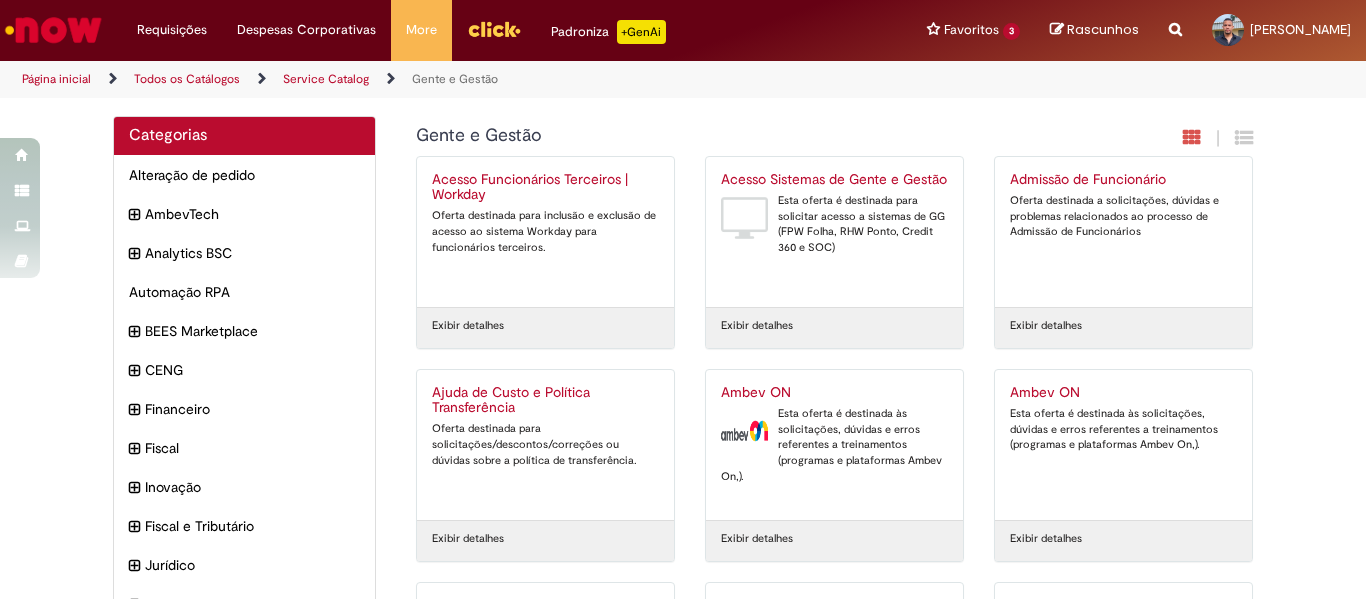 scroll, scrollTop: 0, scrollLeft: 0, axis: both 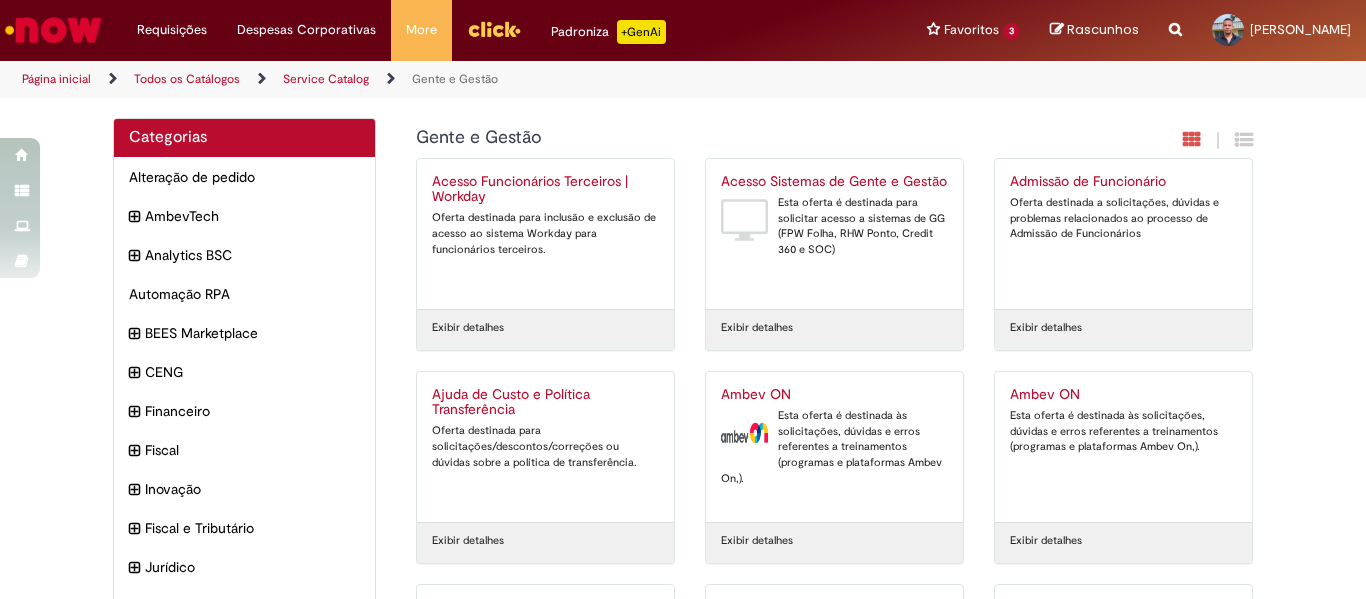 click on "Todos os Catálogos" at bounding box center [187, 79] 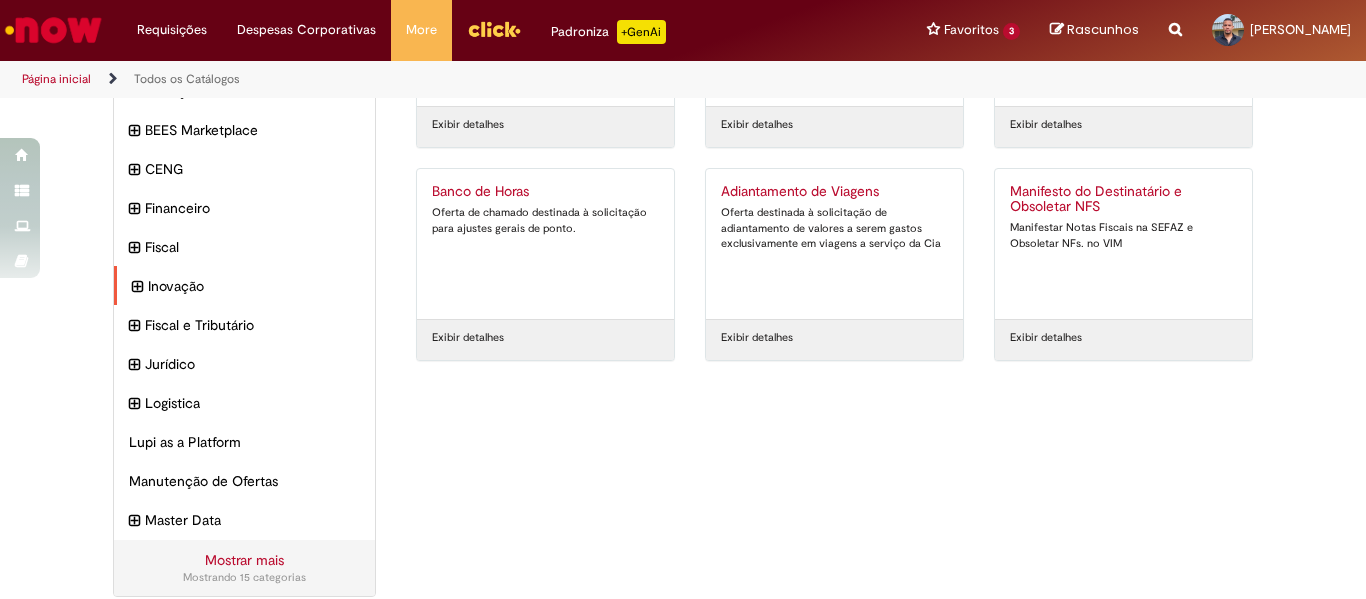 scroll, scrollTop: 222, scrollLeft: 0, axis: vertical 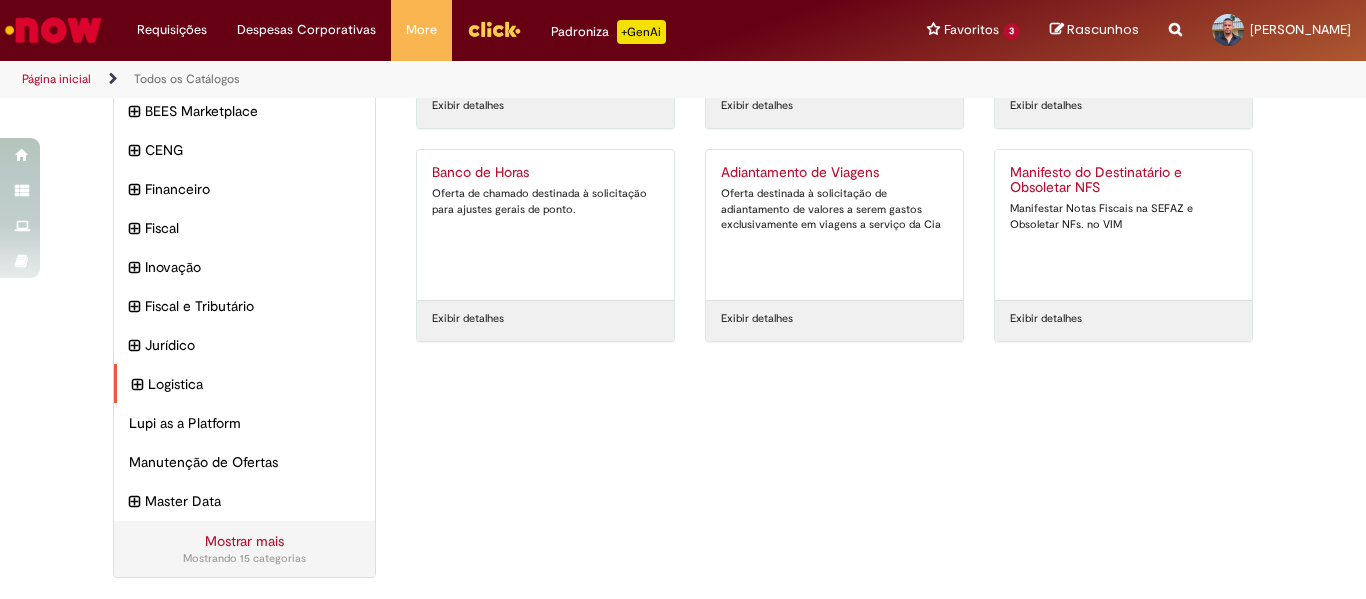 click at bounding box center (137, 385) 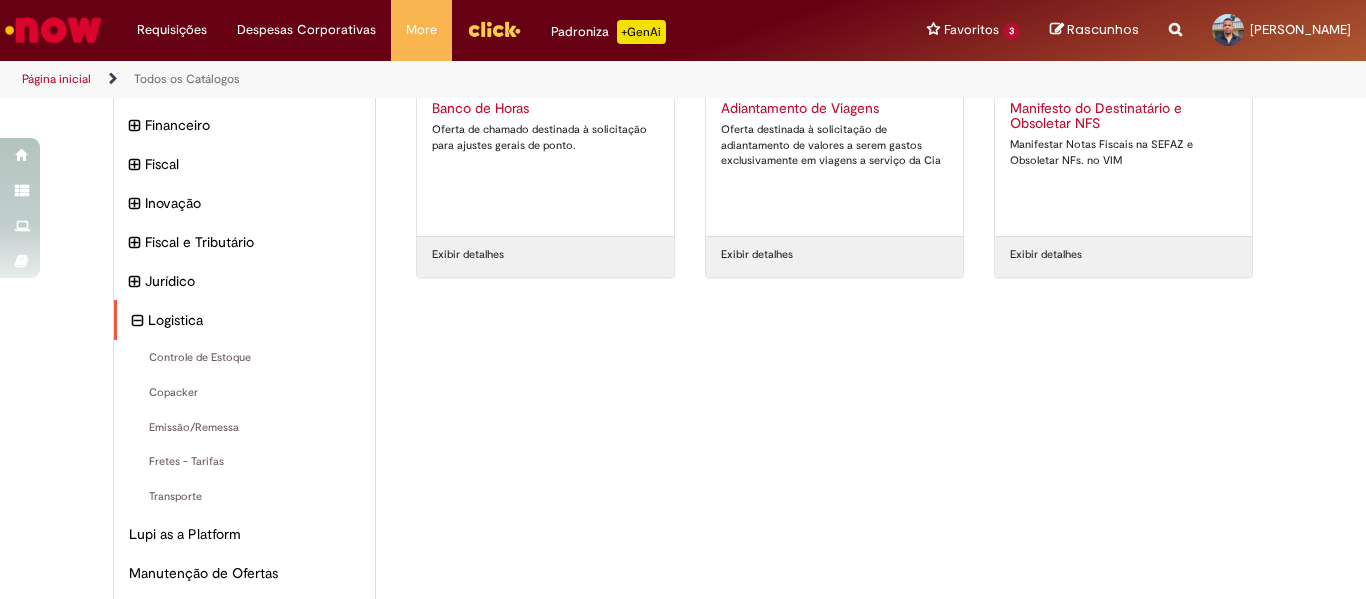 scroll, scrollTop: 322, scrollLeft: 0, axis: vertical 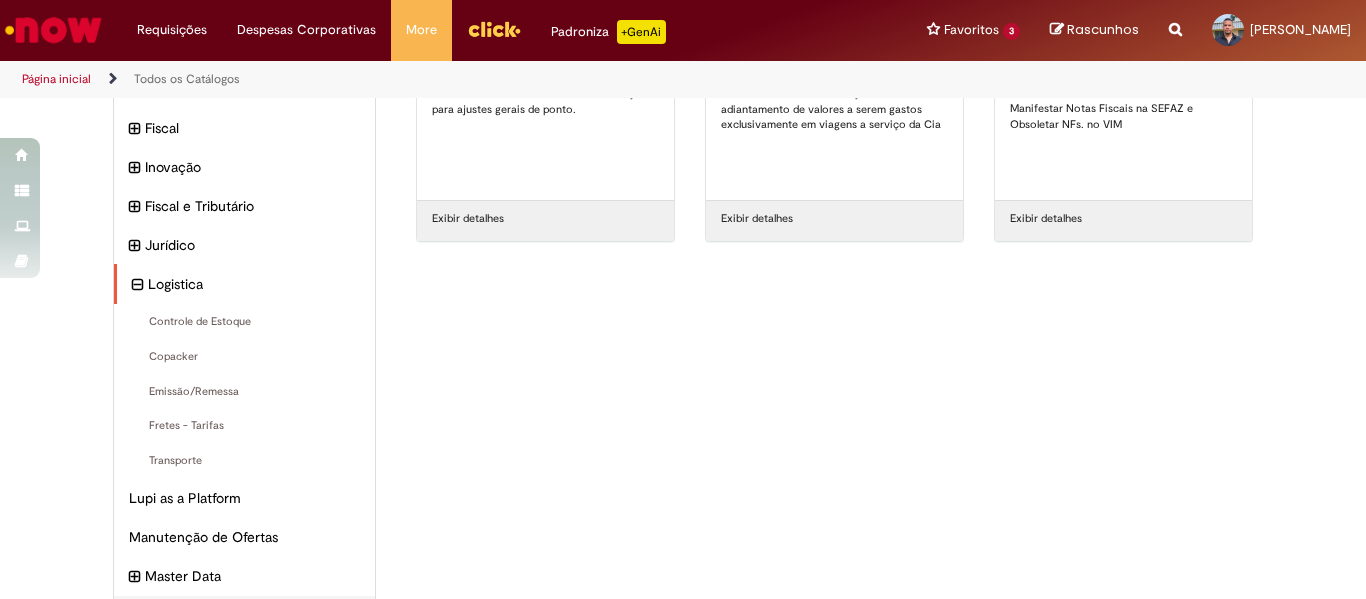 click on "Logistica
Itens" at bounding box center (244, 284) 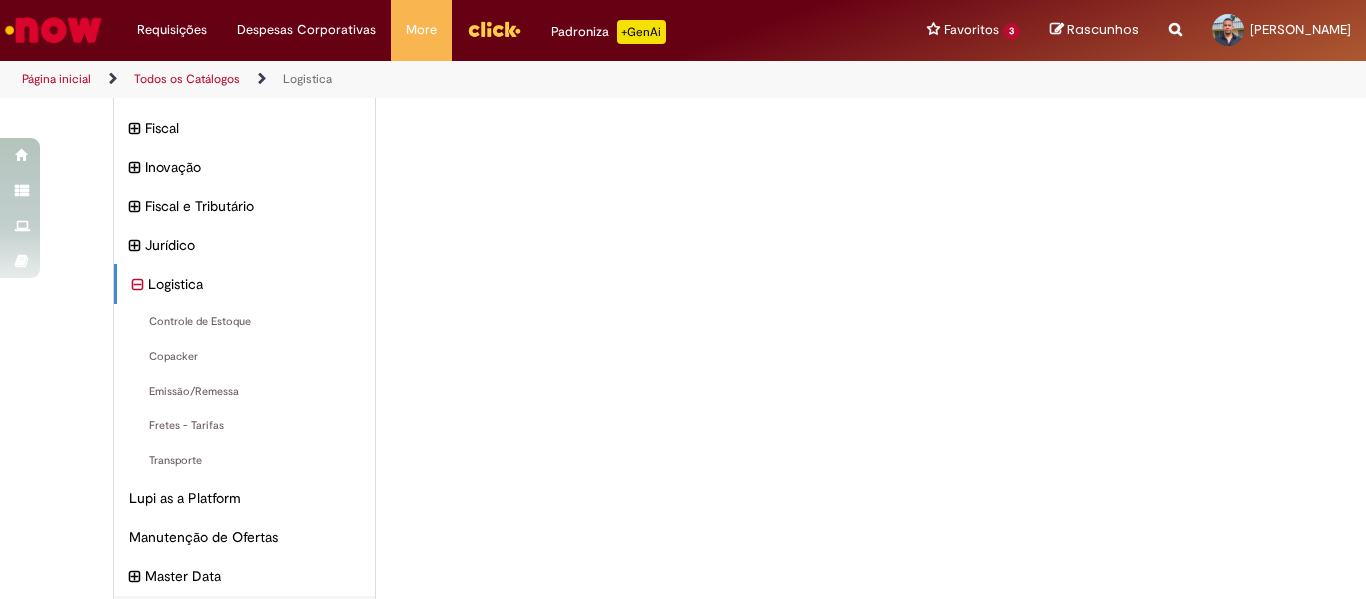 scroll, scrollTop: 29, scrollLeft: 0, axis: vertical 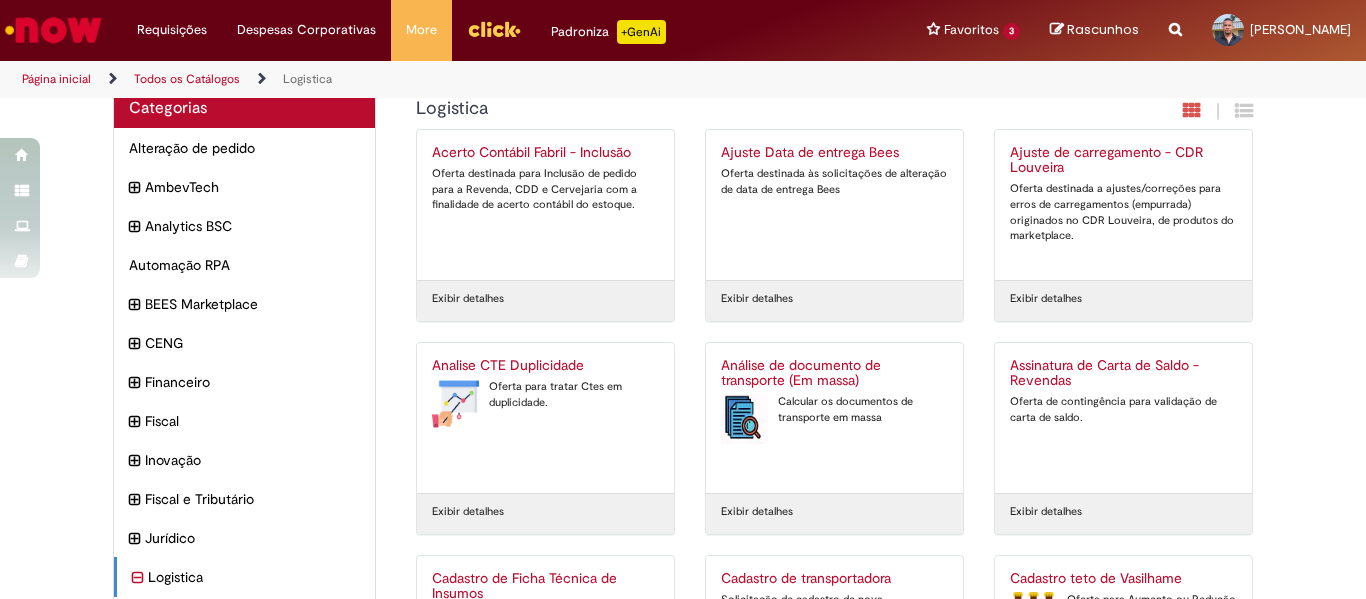 click on "Página inicial" at bounding box center [56, 79] 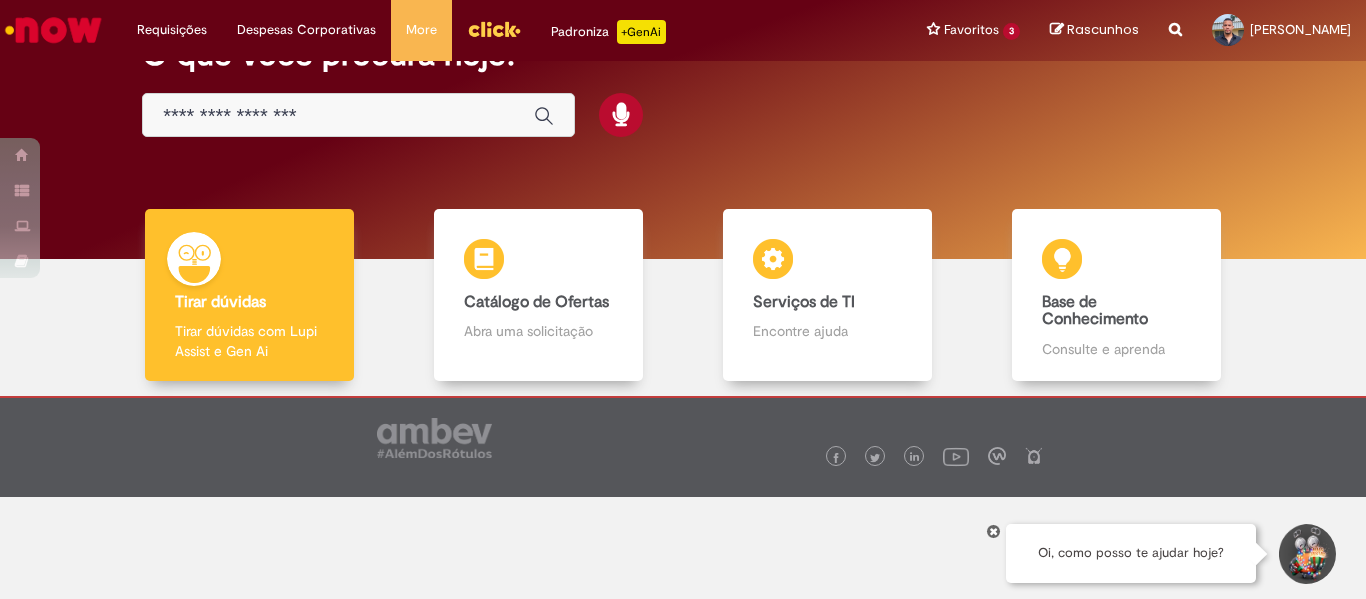 scroll, scrollTop: 103, scrollLeft: 0, axis: vertical 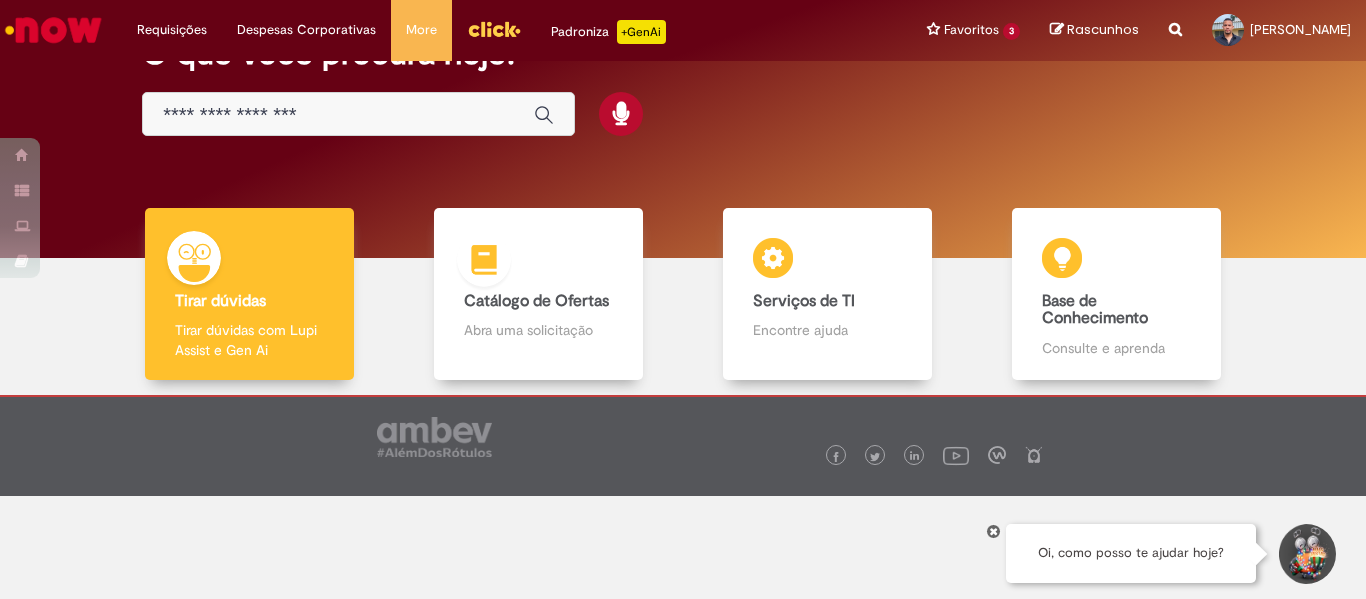 click on "Catálogo de Ofertas
Catálogo de Ofertas
Abra uma solicitação" at bounding box center (539, 294) 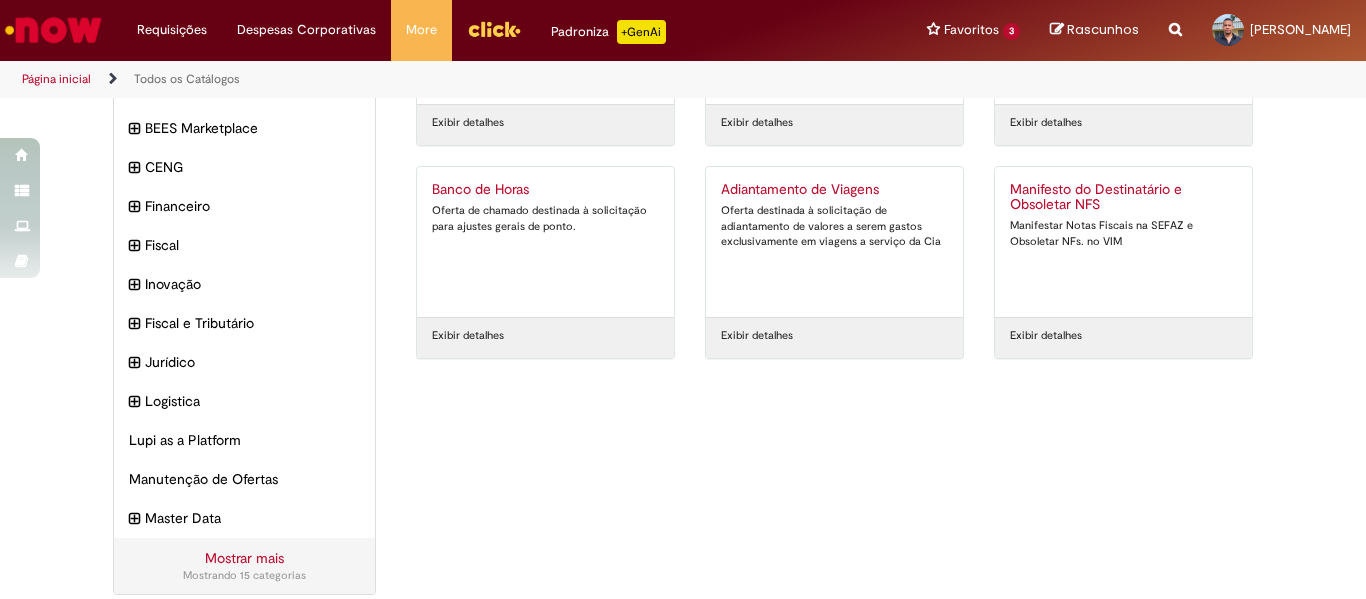 scroll, scrollTop: 222, scrollLeft: 0, axis: vertical 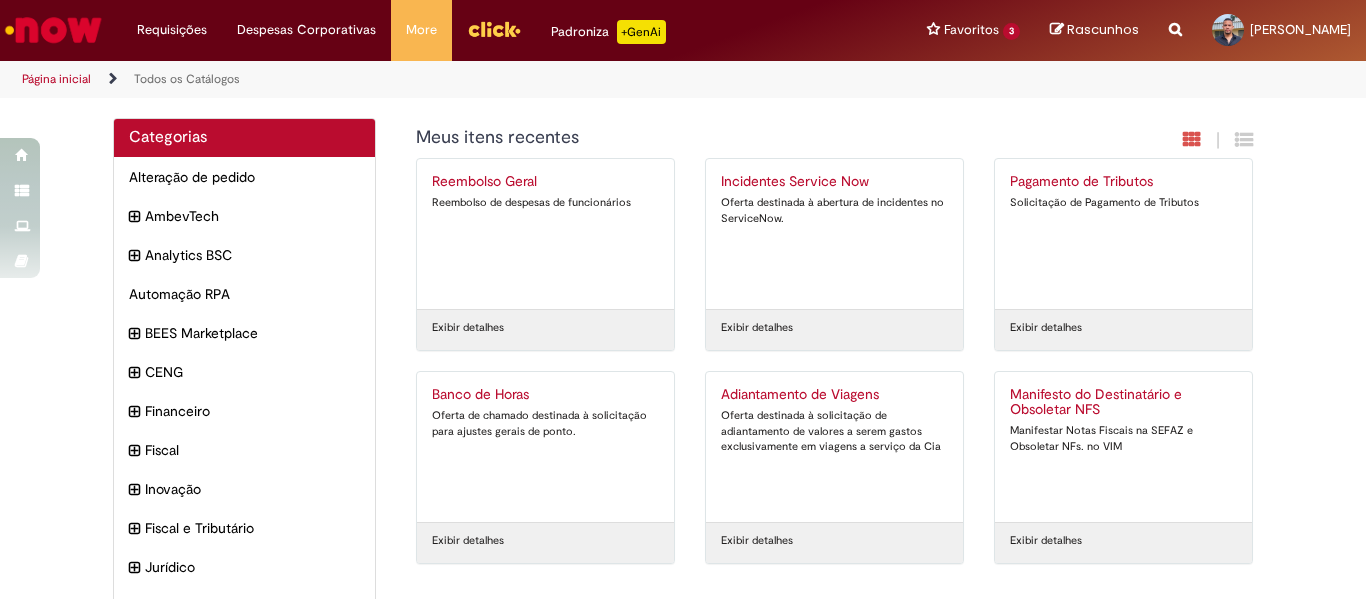 click at bounding box center (494, 29) 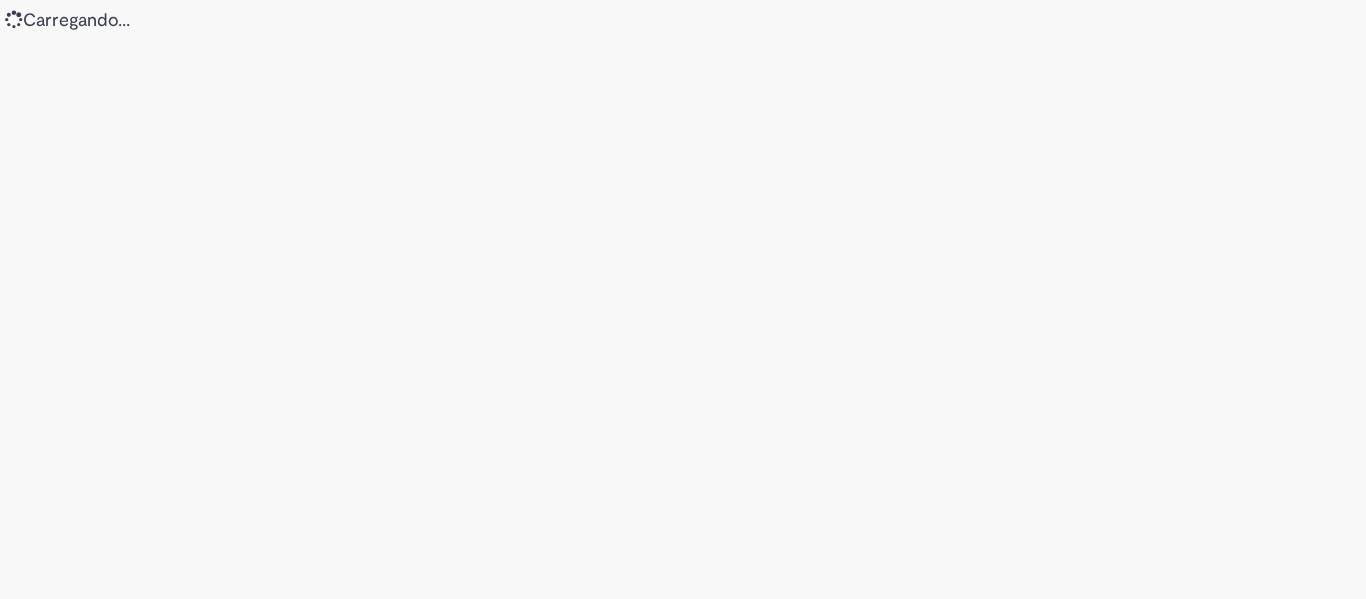 scroll, scrollTop: 0, scrollLeft: 0, axis: both 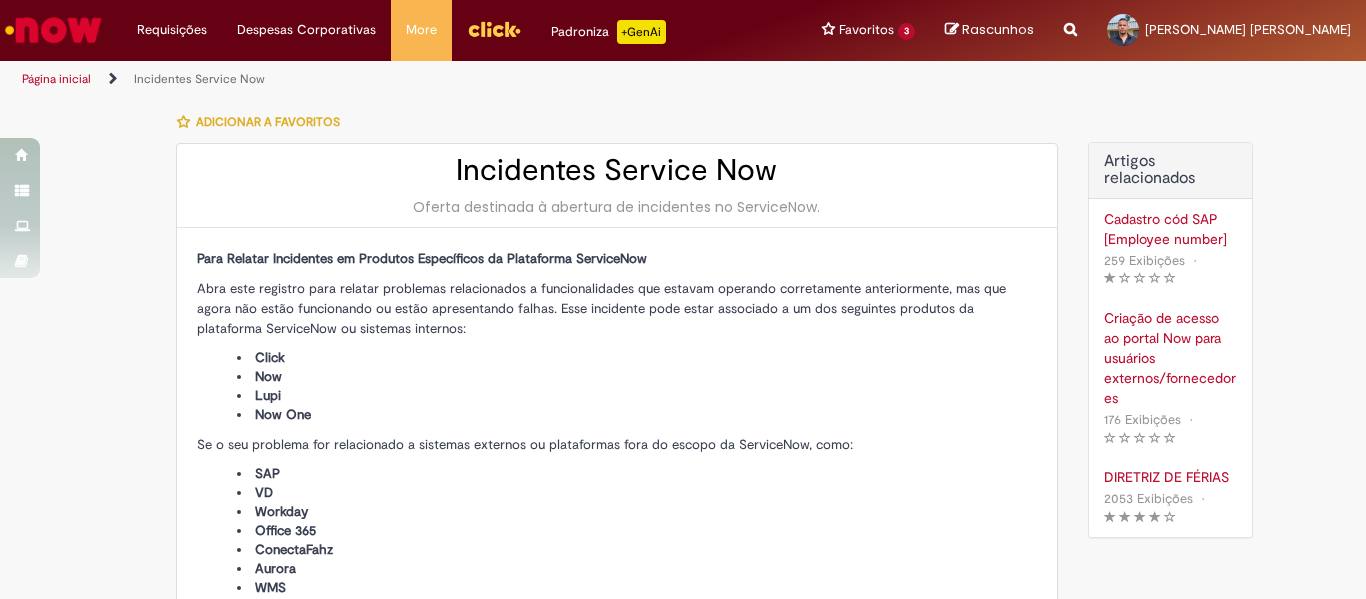type on "**********" 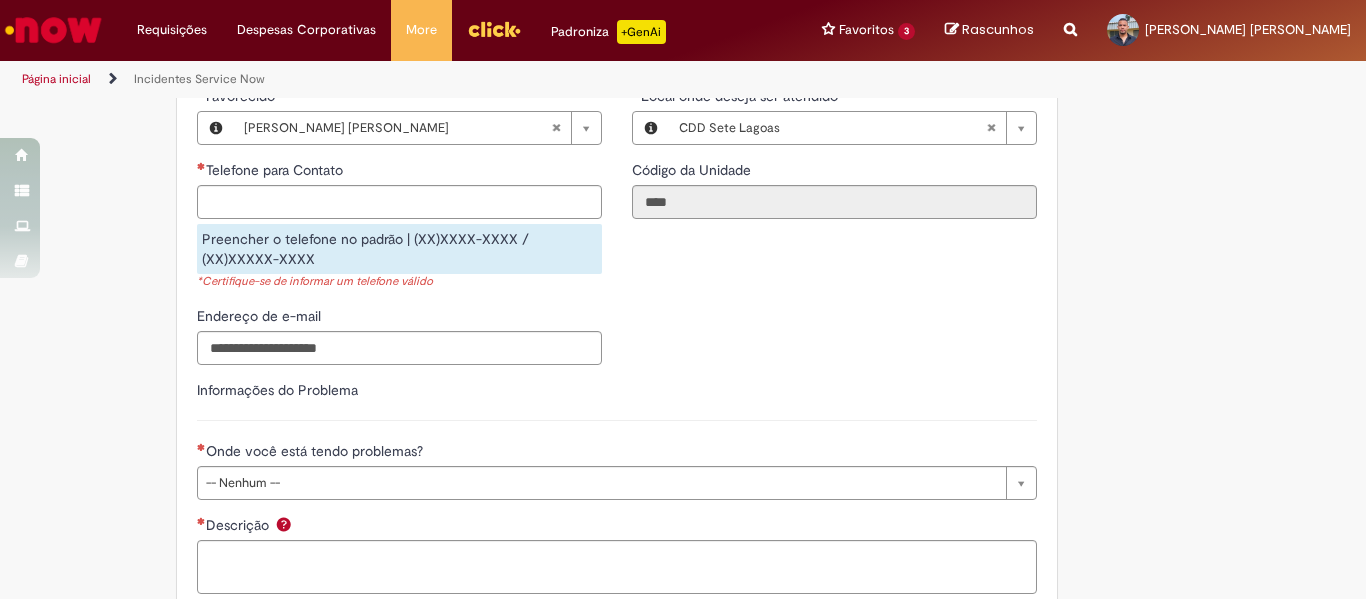 scroll, scrollTop: 800, scrollLeft: 0, axis: vertical 